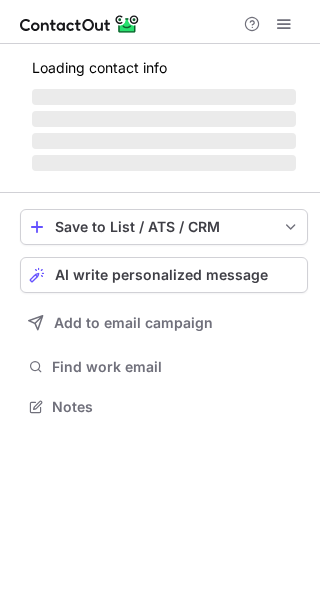 scroll, scrollTop: 0, scrollLeft: 0, axis: both 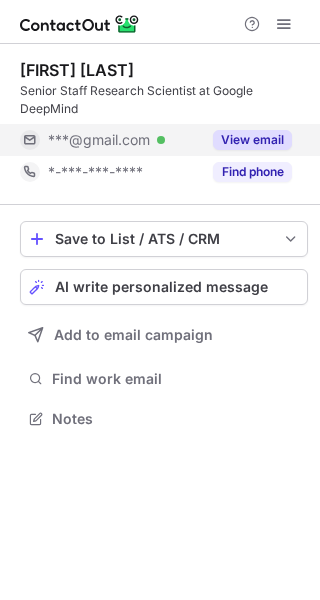 click on "View email" at bounding box center (252, 140) 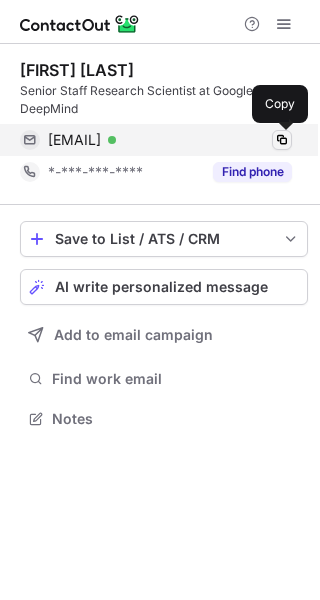 click at bounding box center (282, 140) 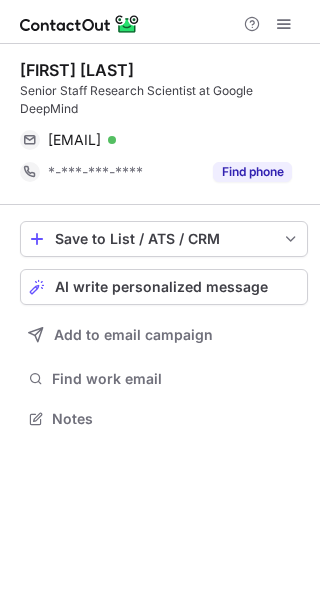type 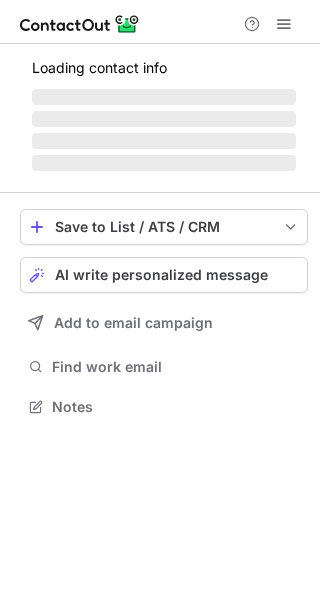 scroll, scrollTop: 0, scrollLeft: 0, axis: both 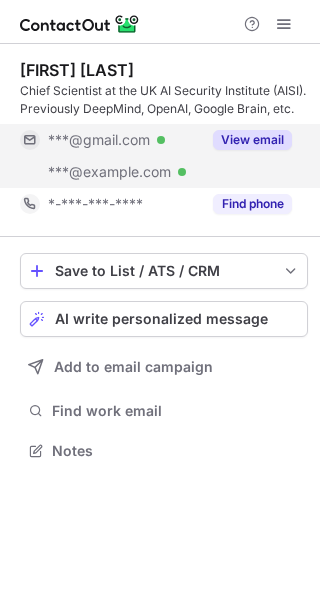 click on "View email" at bounding box center (252, 140) 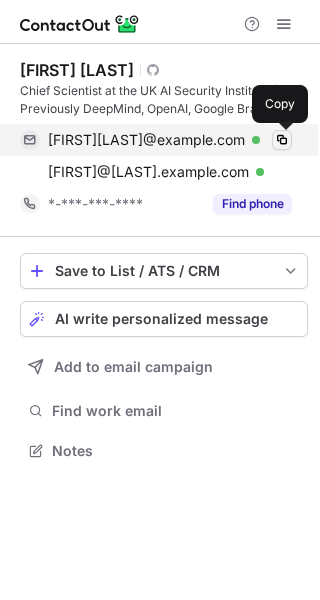 click at bounding box center (282, 140) 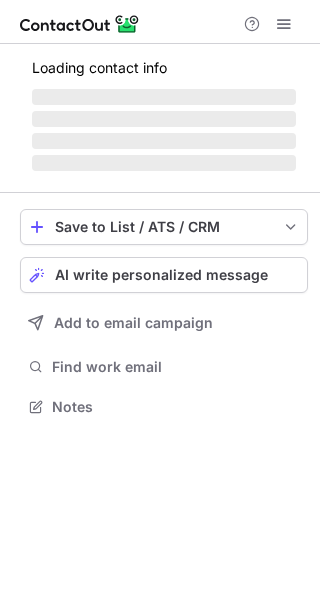 scroll, scrollTop: 0, scrollLeft: 0, axis: both 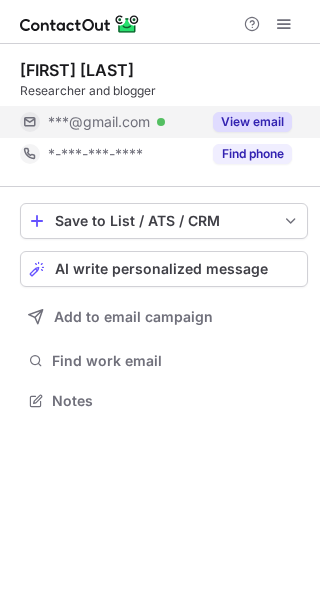 click on "View email" at bounding box center [252, 122] 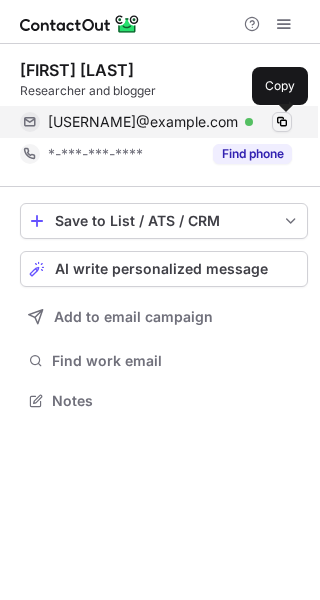click at bounding box center [282, 122] 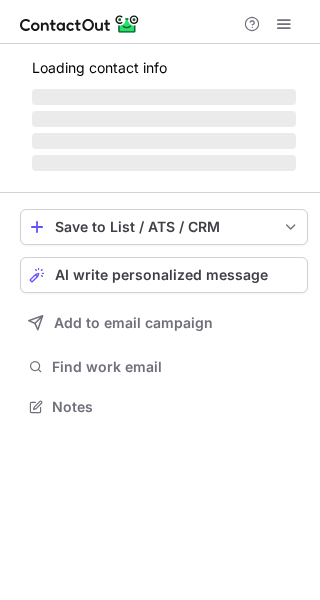 scroll, scrollTop: 0, scrollLeft: 0, axis: both 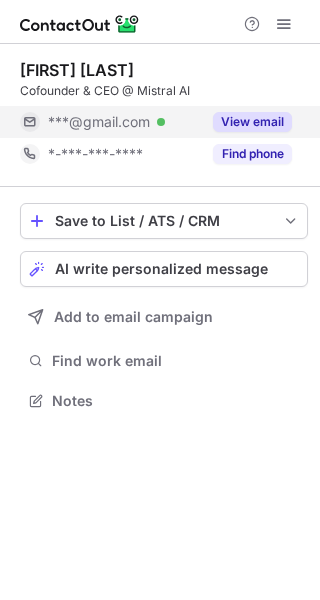 click on "View email" at bounding box center (252, 122) 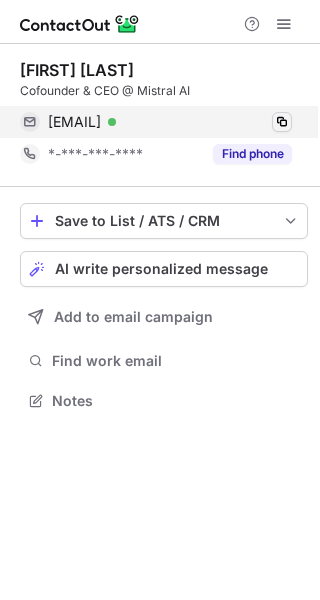 click at bounding box center [282, 122] 